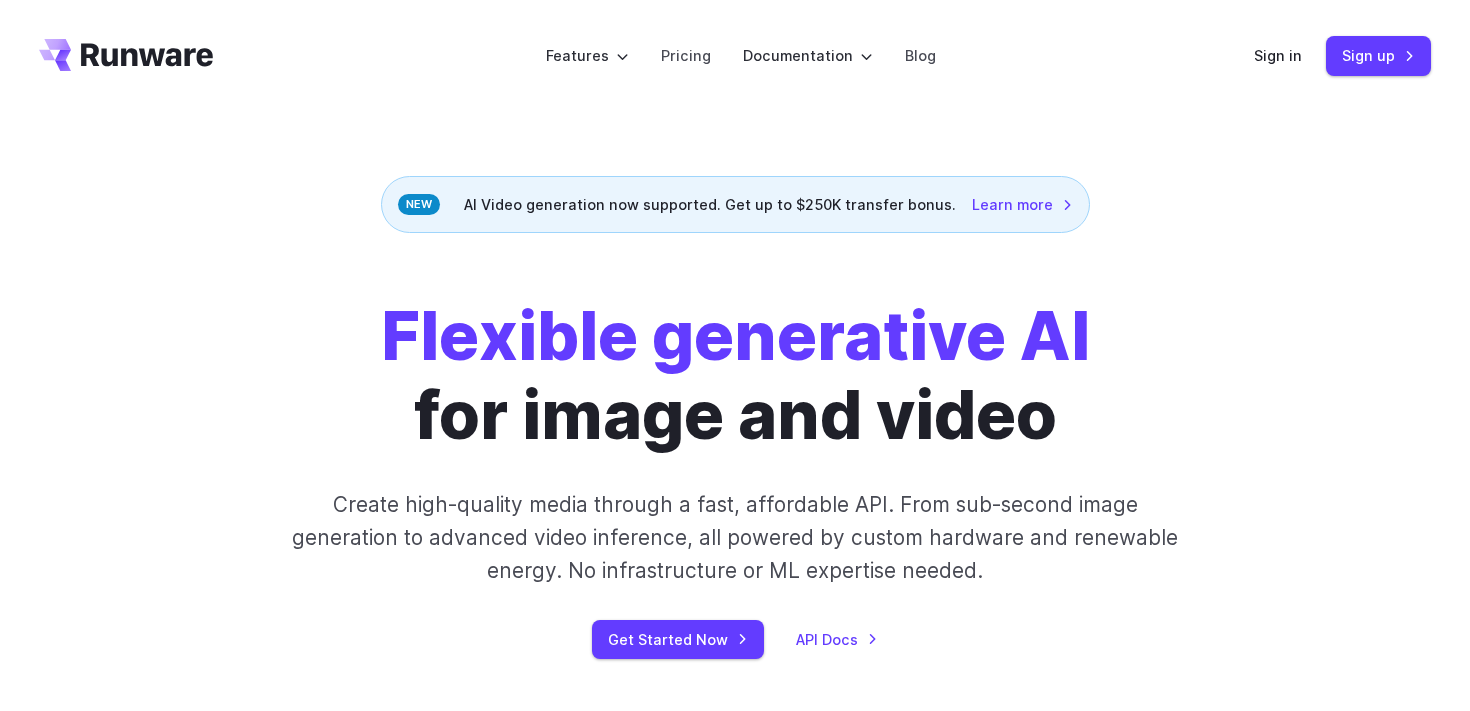 scroll, scrollTop: 0, scrollLeft: 0, axis: both 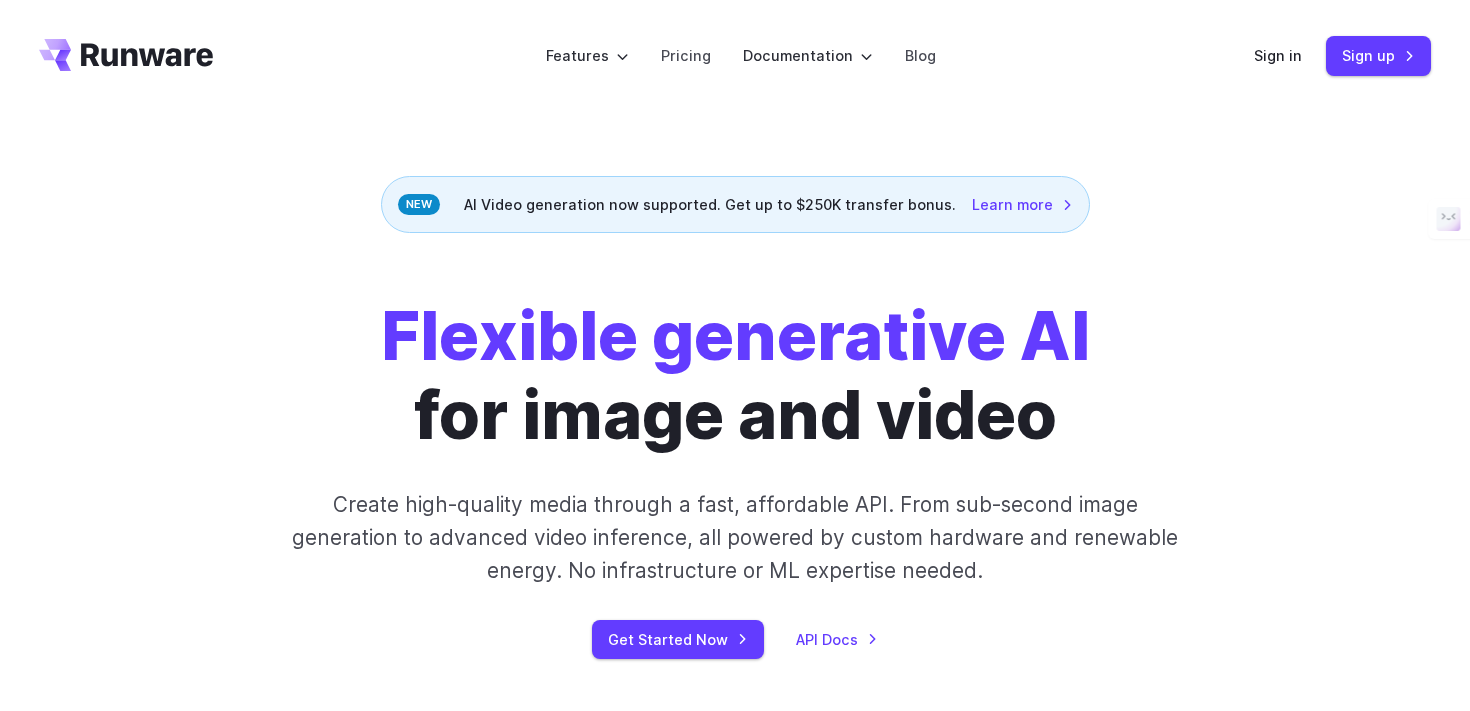 click on "Features         Tasks
Image generation
Video generation
Sonic Inference Engine™         Models
Image models
Video models
Upload your own         Tools
Background removal
Upscaling
Image captioning            Try AI features instantly in the Playground         Pricing
Documentation         Getting started
Introduction
How to connect
Image introduction
Video introduction         API Reference        Image inference      Video inference         Guides
Text to Image
Image to image      Inpainting      Outpainting                 Blog                       Sign in        Sign up" at bounding box center [735, 56] 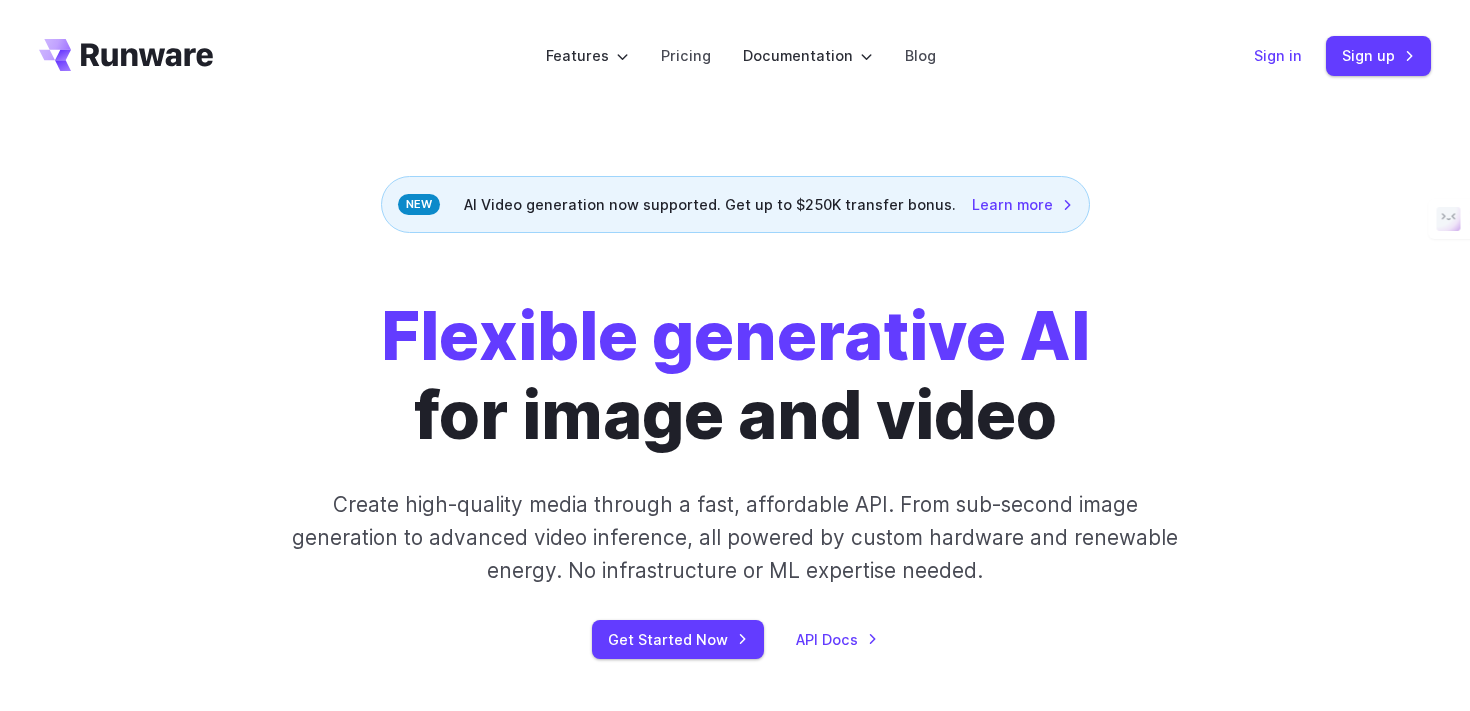 click on "Sign in" at bounding box center (1278, 55) 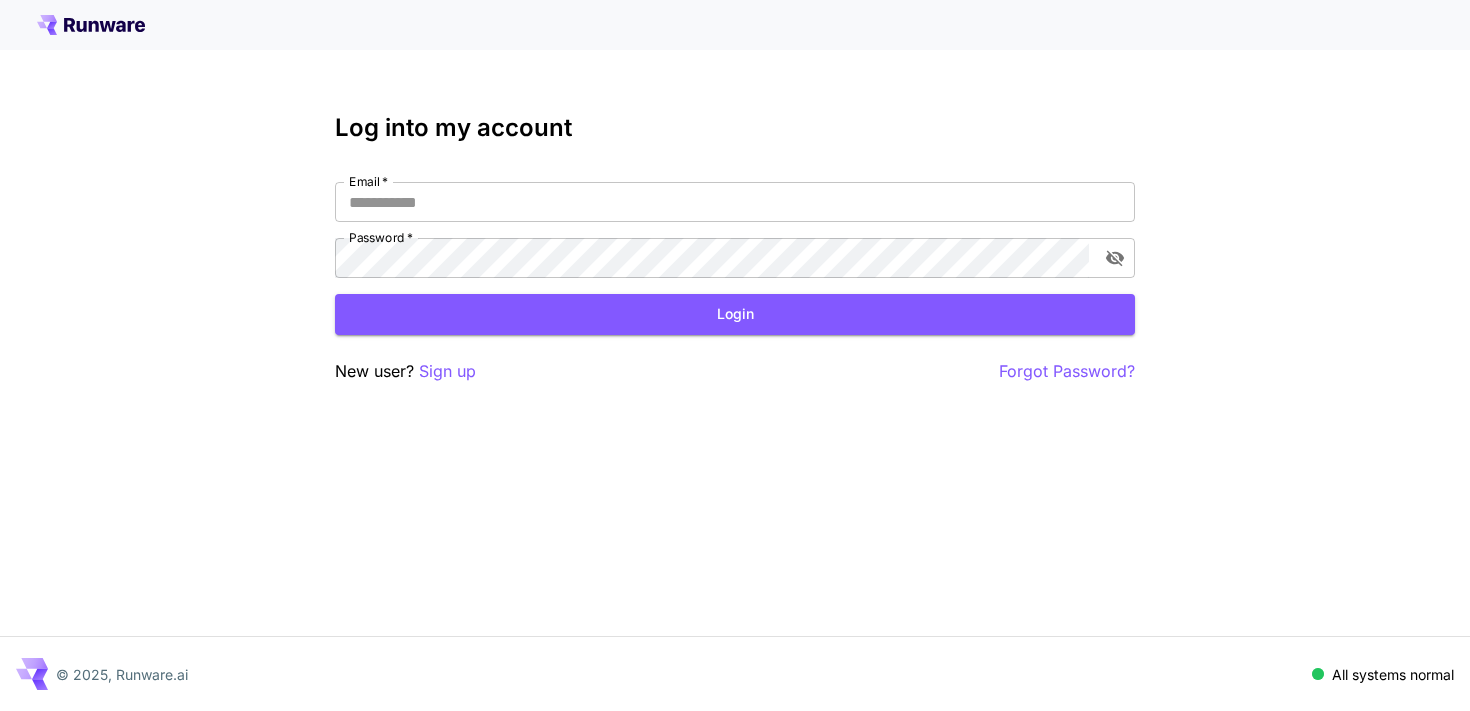 scroll, scrollTop: 0, scrollLeft: 0, axis: both 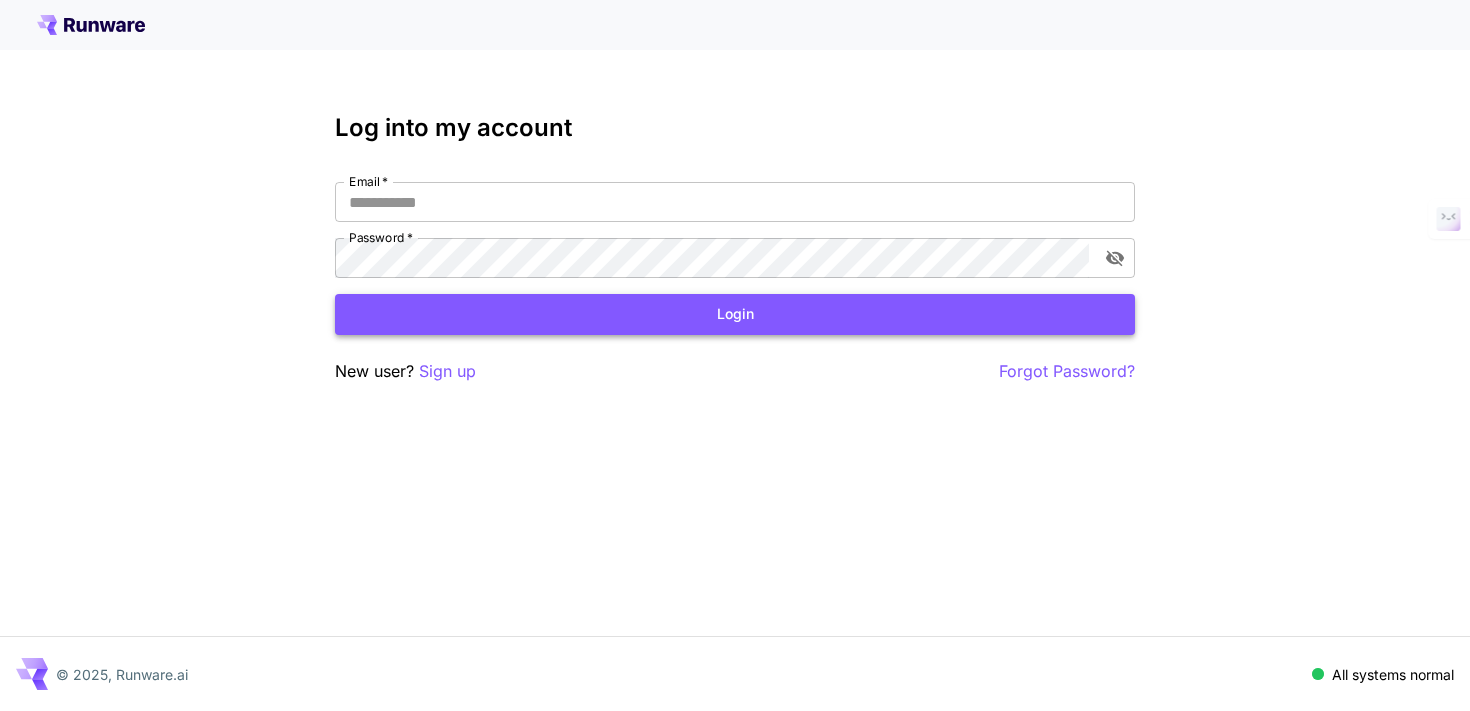type on "**********" 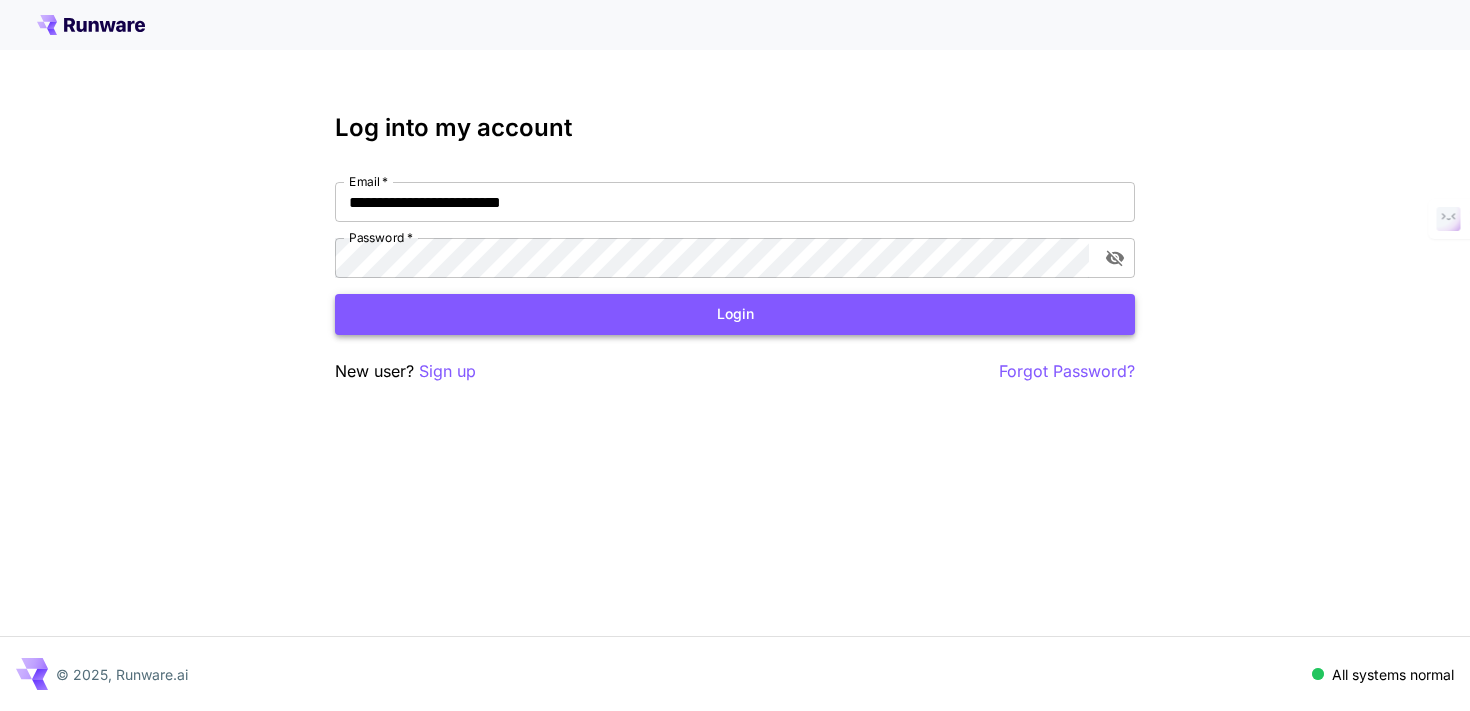 click on "Login" at bounding box center (735, 314) 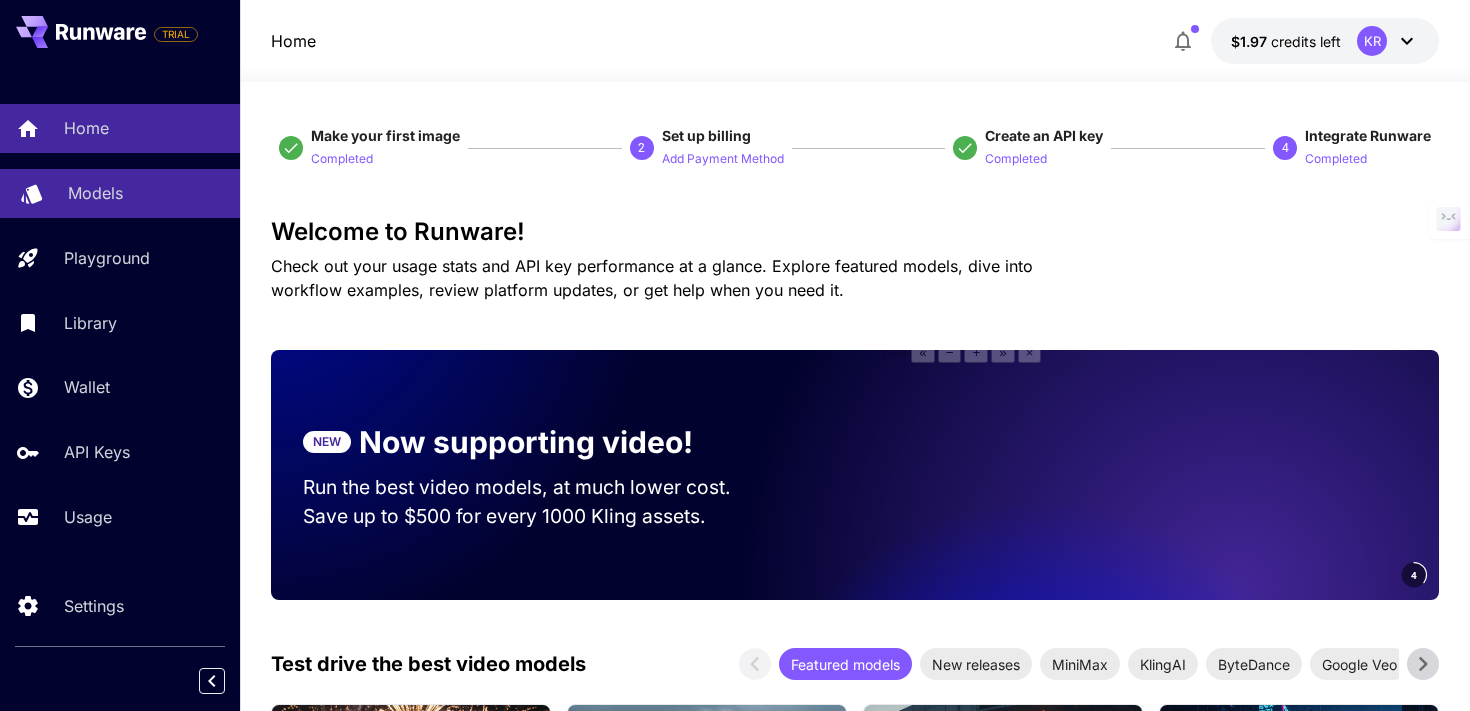 click on "Models" at bounding box center (146, 193) 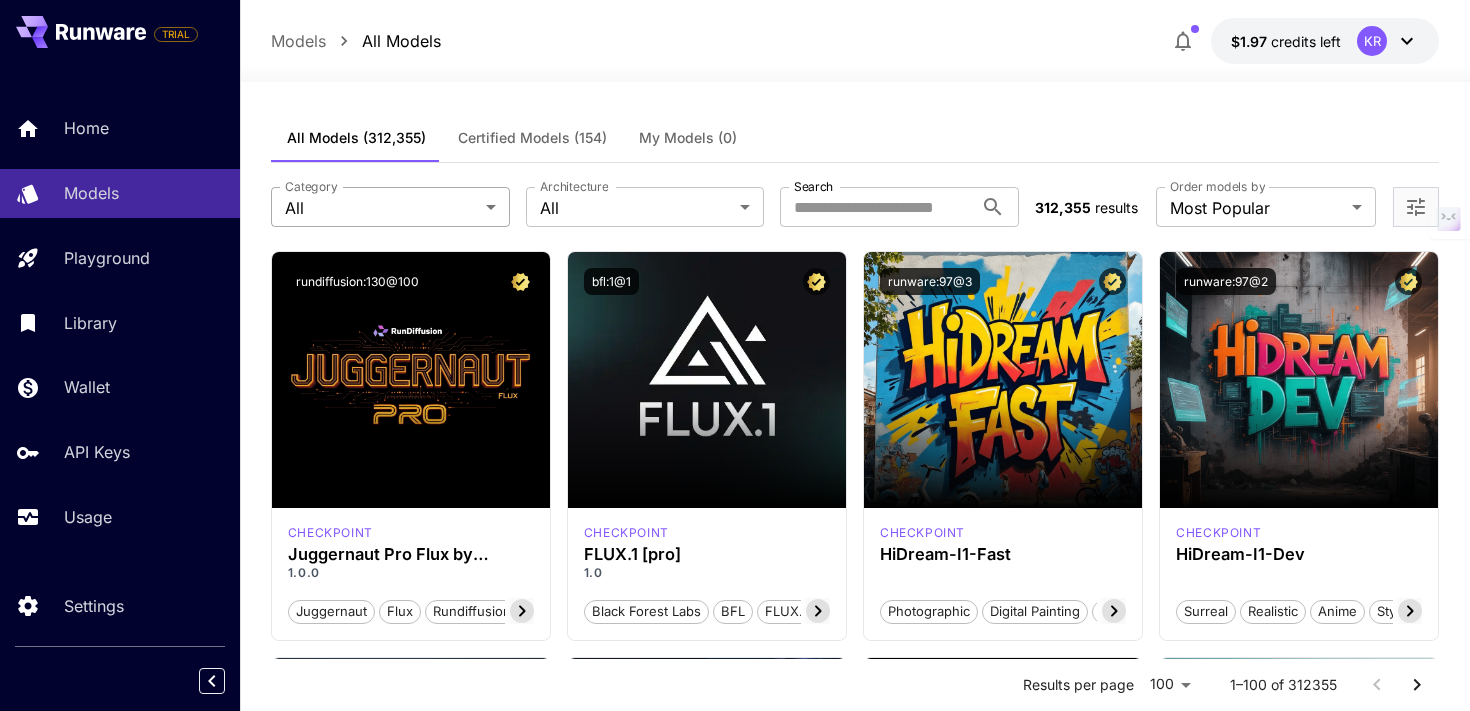 click on "**********" at bounding box center (735, 9553) 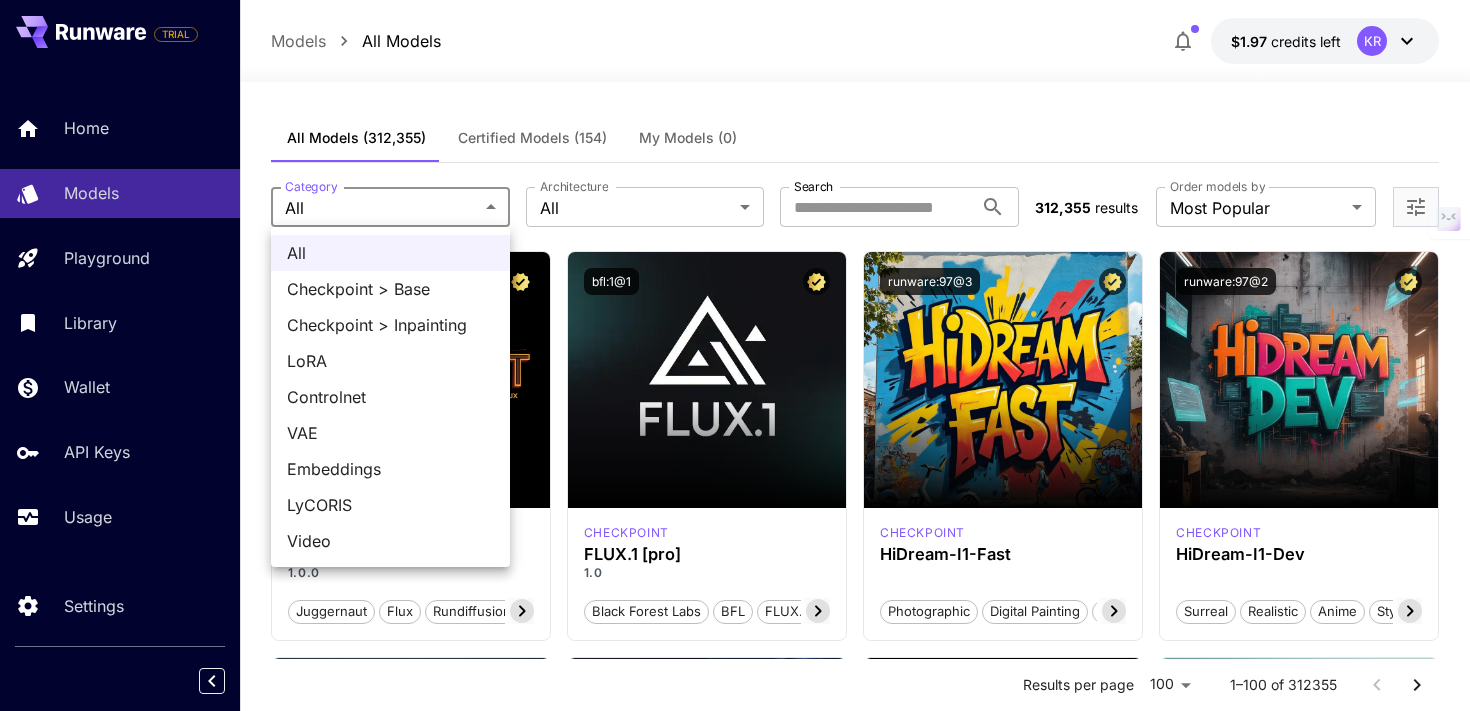 click at bounding box center (735, 355) 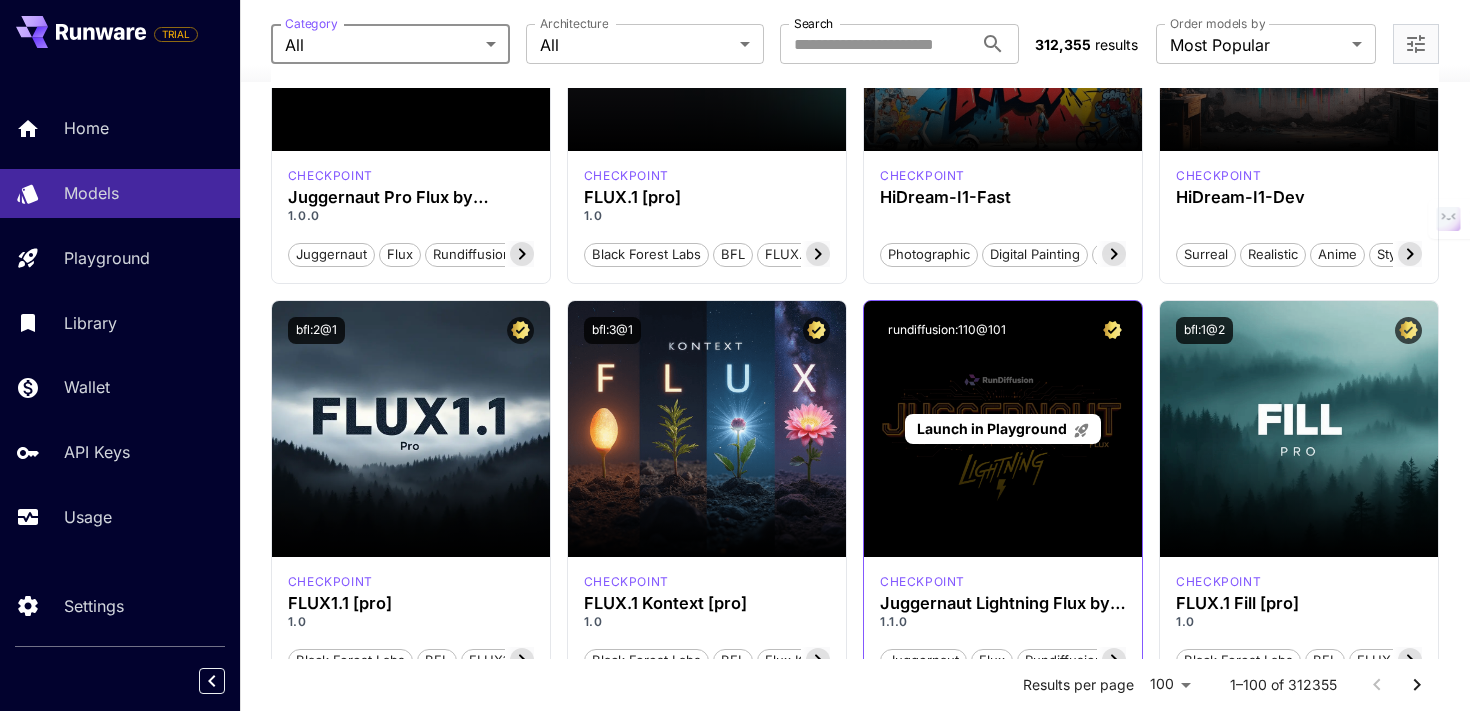 scroll, scrollTop: 366, scrollLeft: 0, axis: vertical 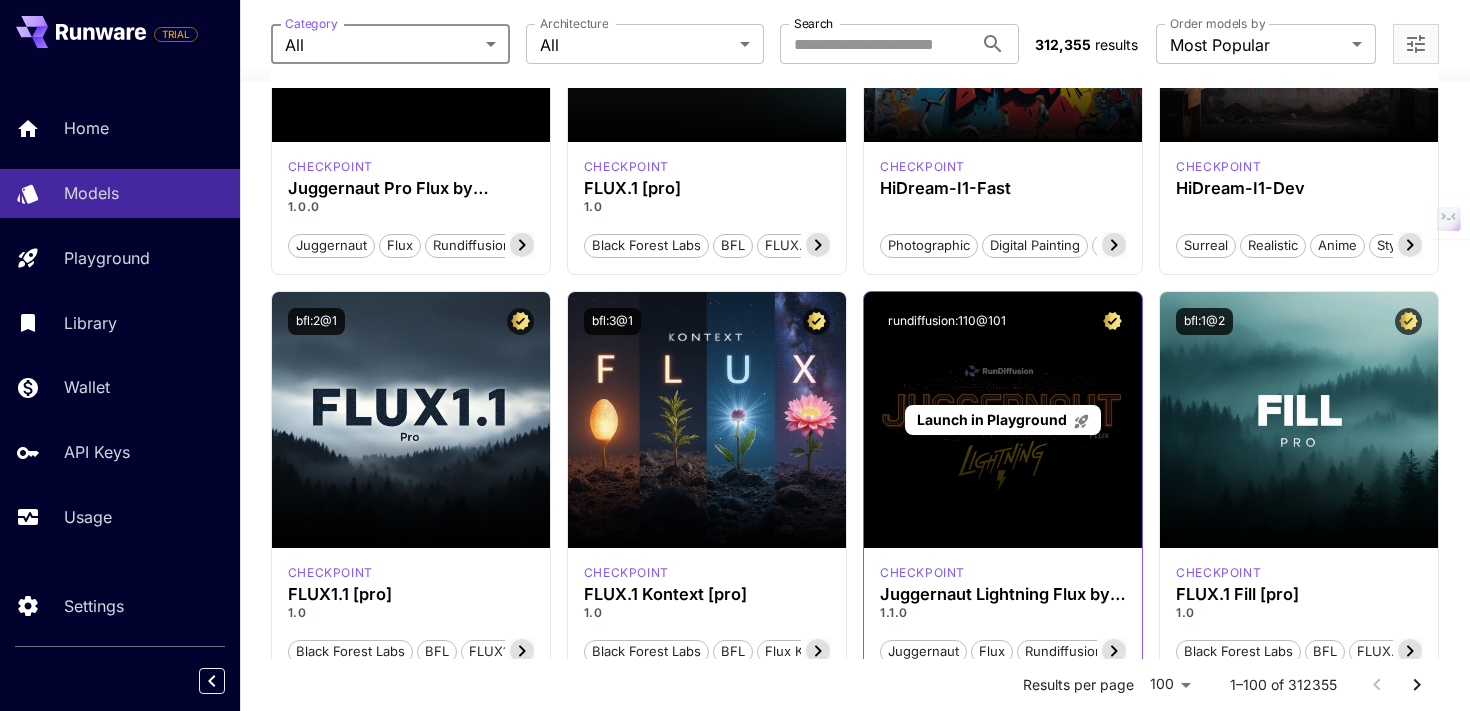 click on "Launch in Playground" at bounding box center [1003, 420] 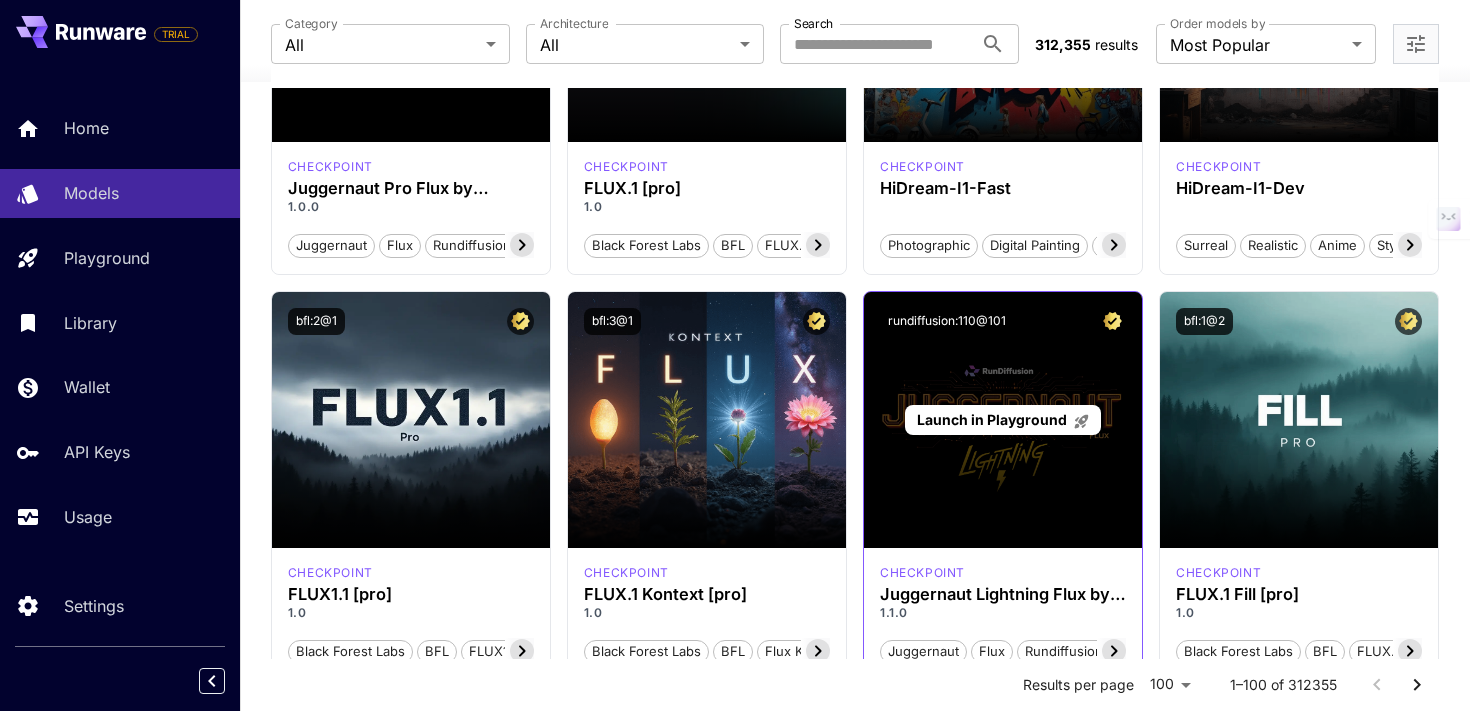 click on "Launch in Playground" at bounding box center [992, 419] 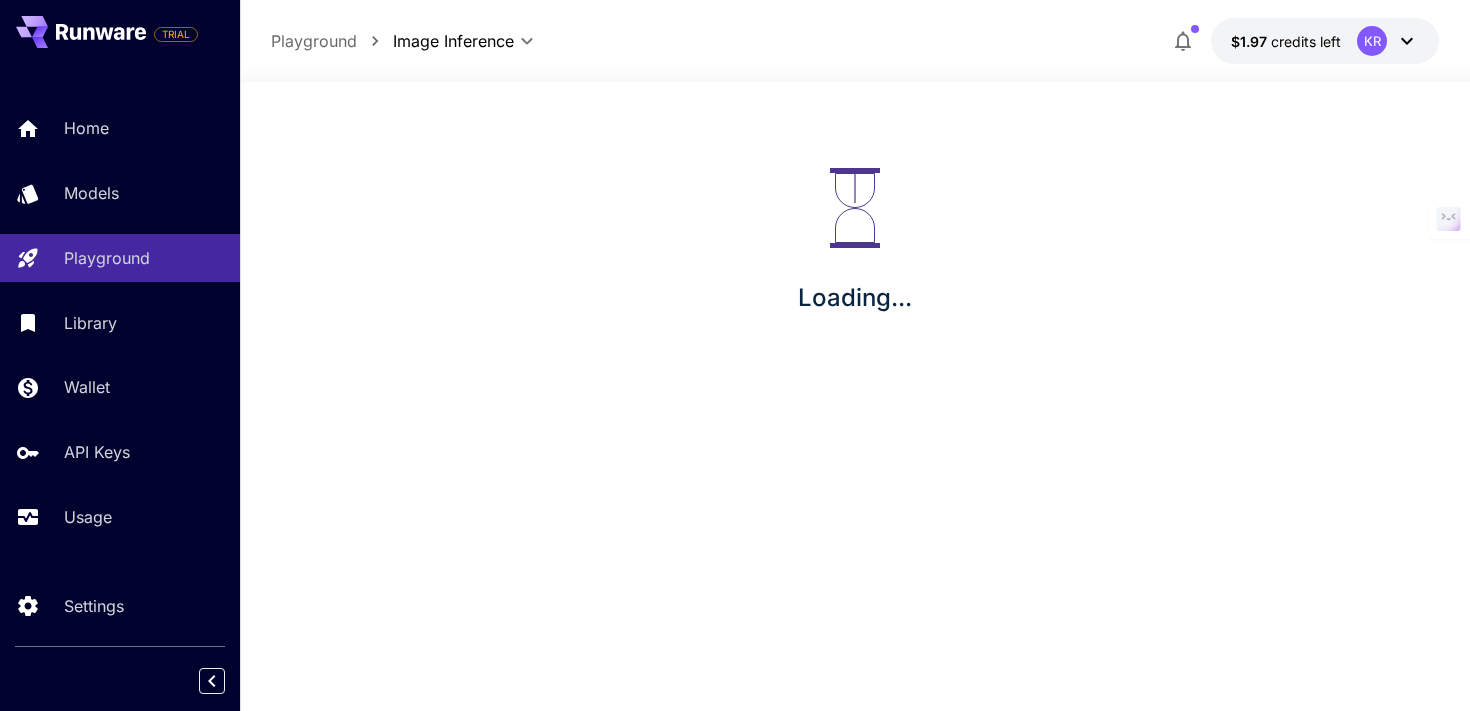 scroll, scrollTop: 0, scrollLeft: 0, axis: both 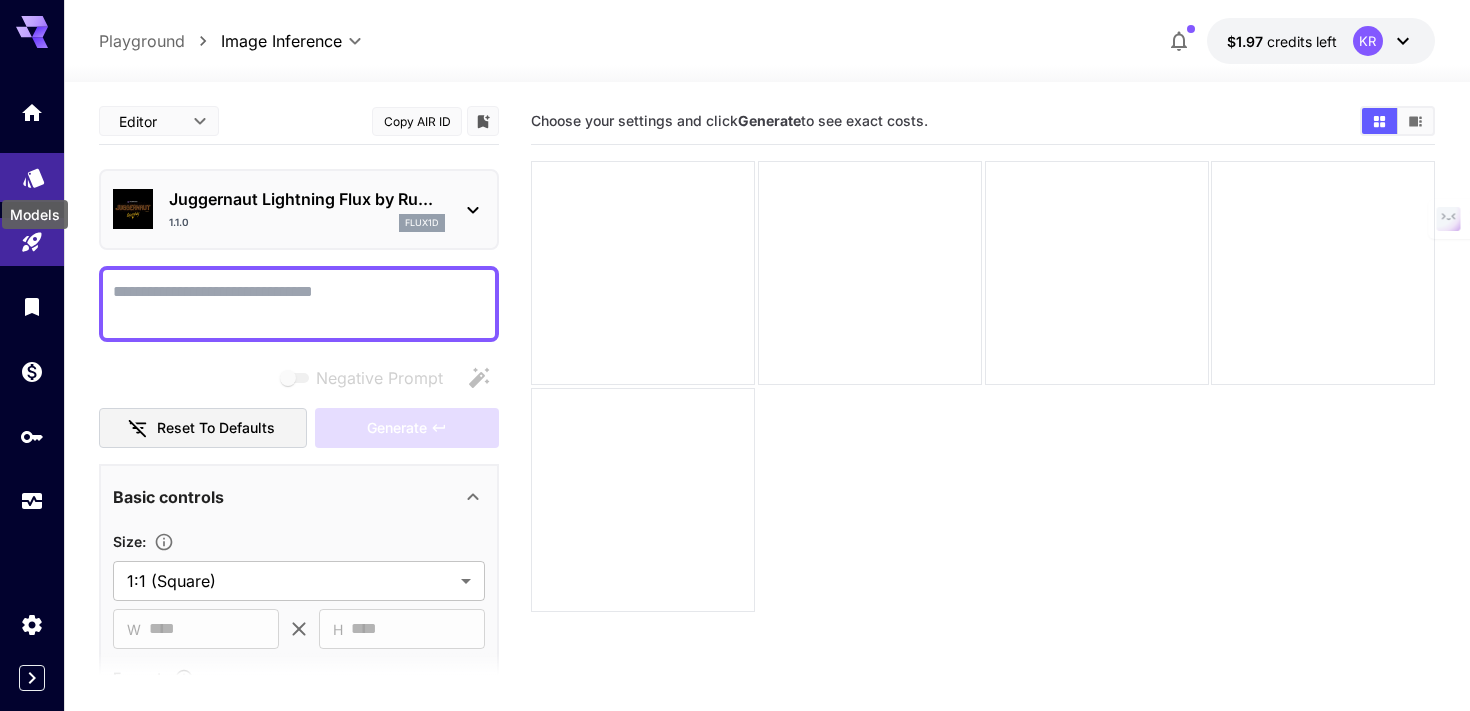 click 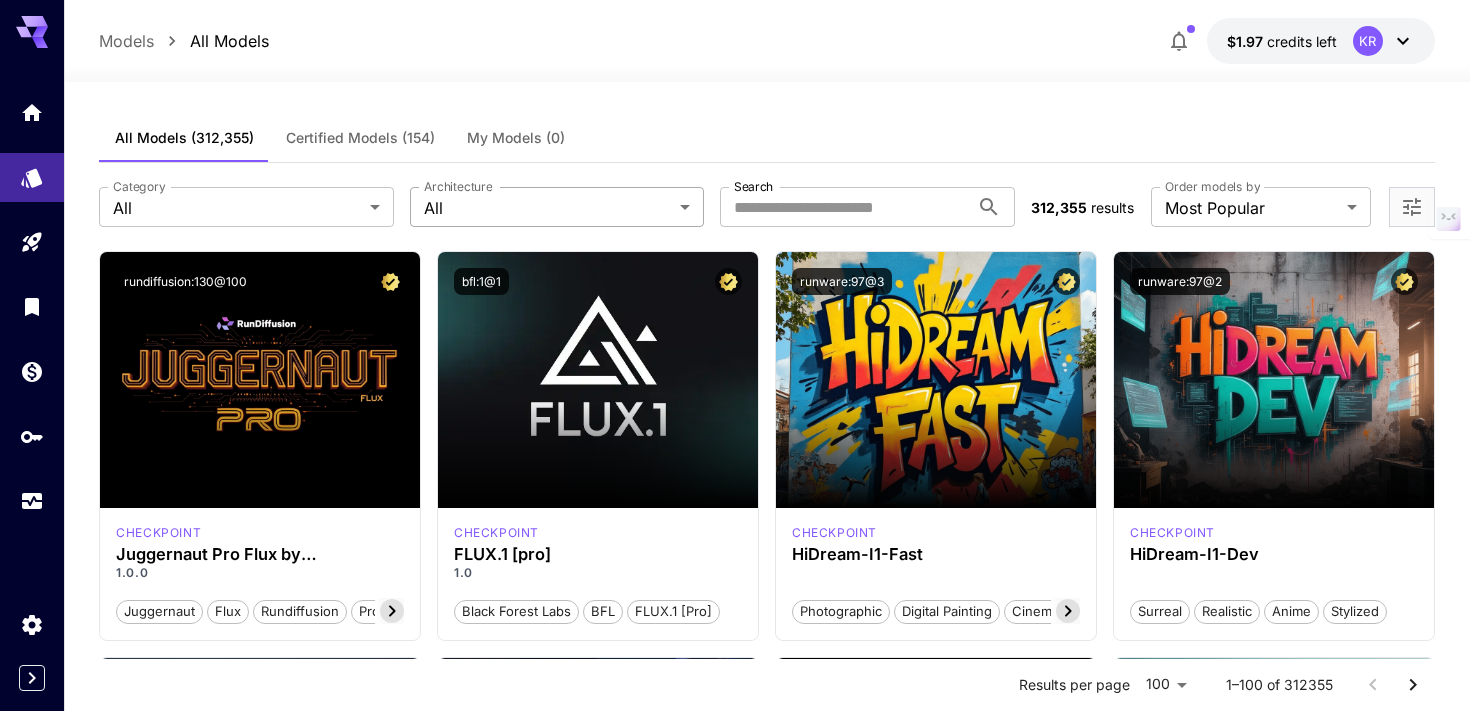 click on "**********" at bounding box center (735, 9553) 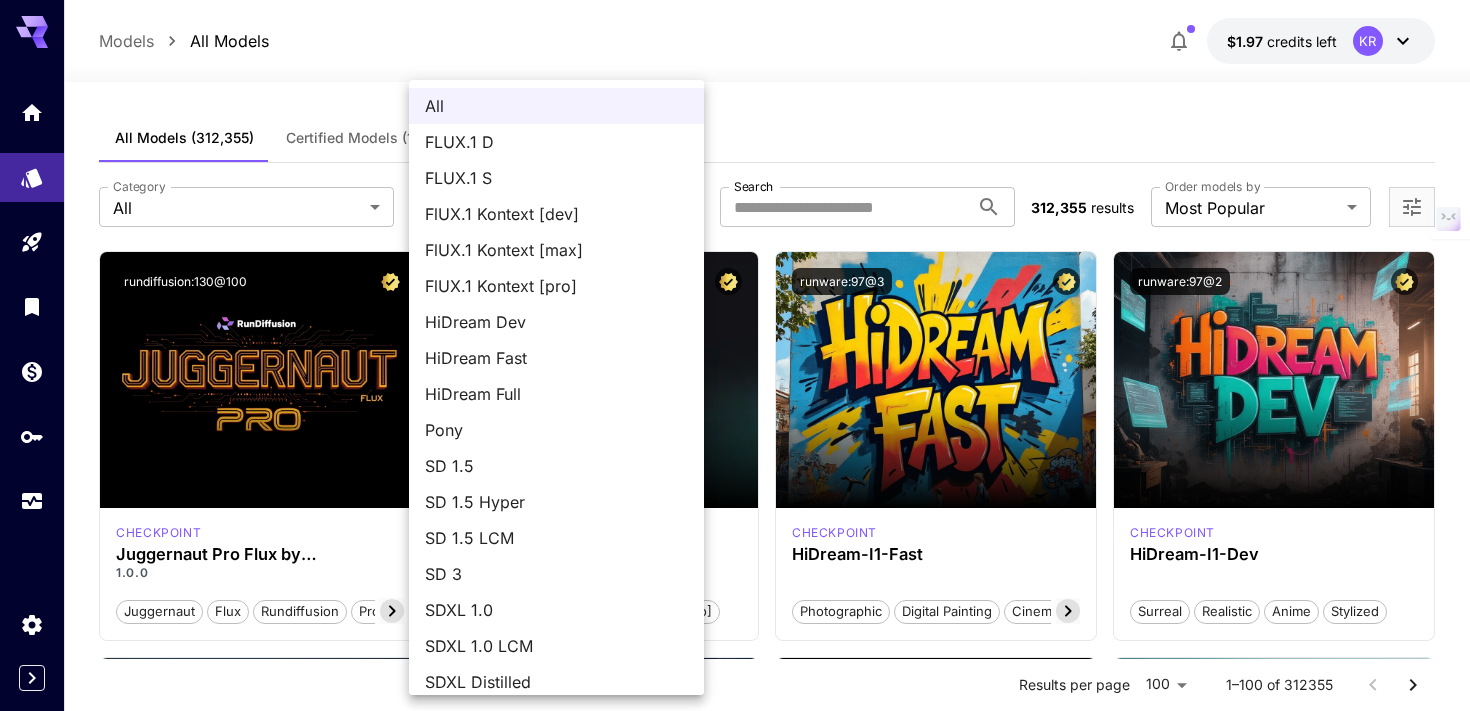 click at bounding box center (735, 355) 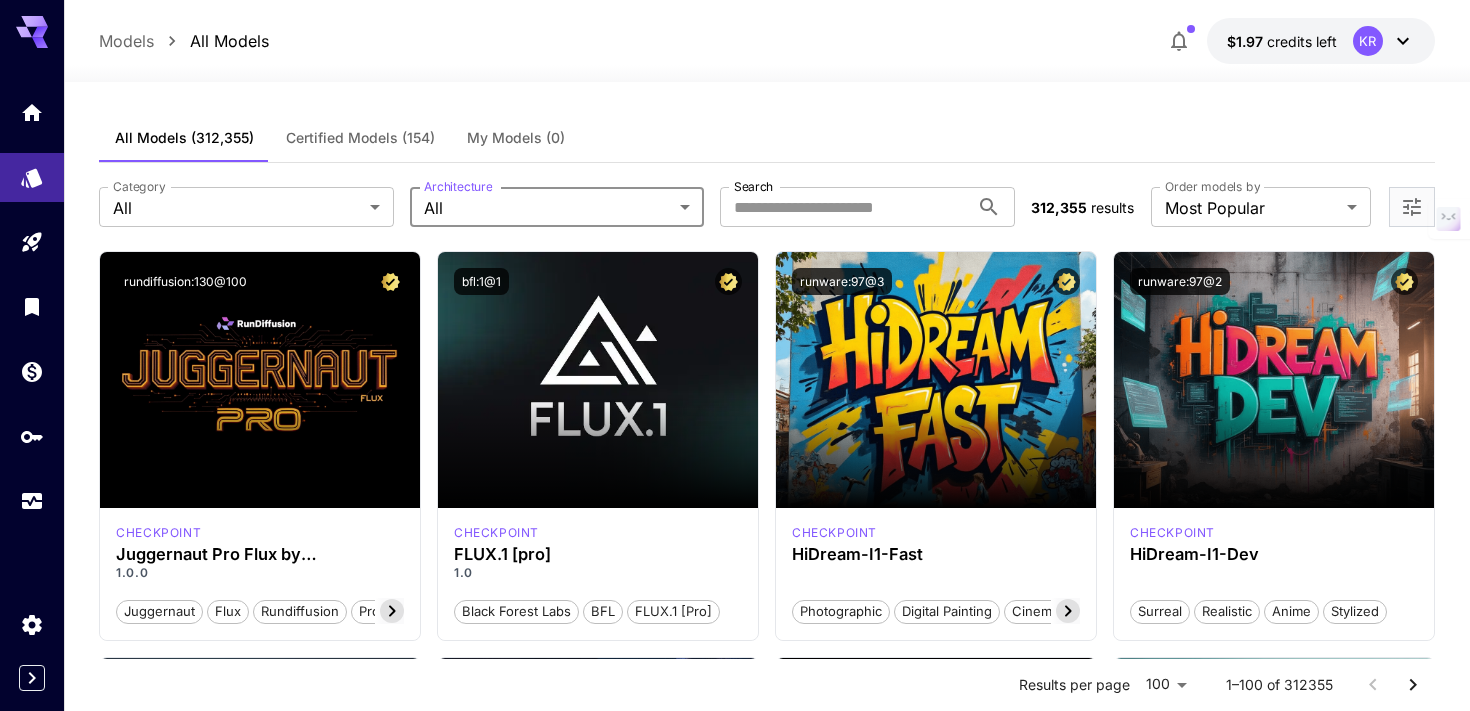 click on "**********" at bounding box center (735, 9553) 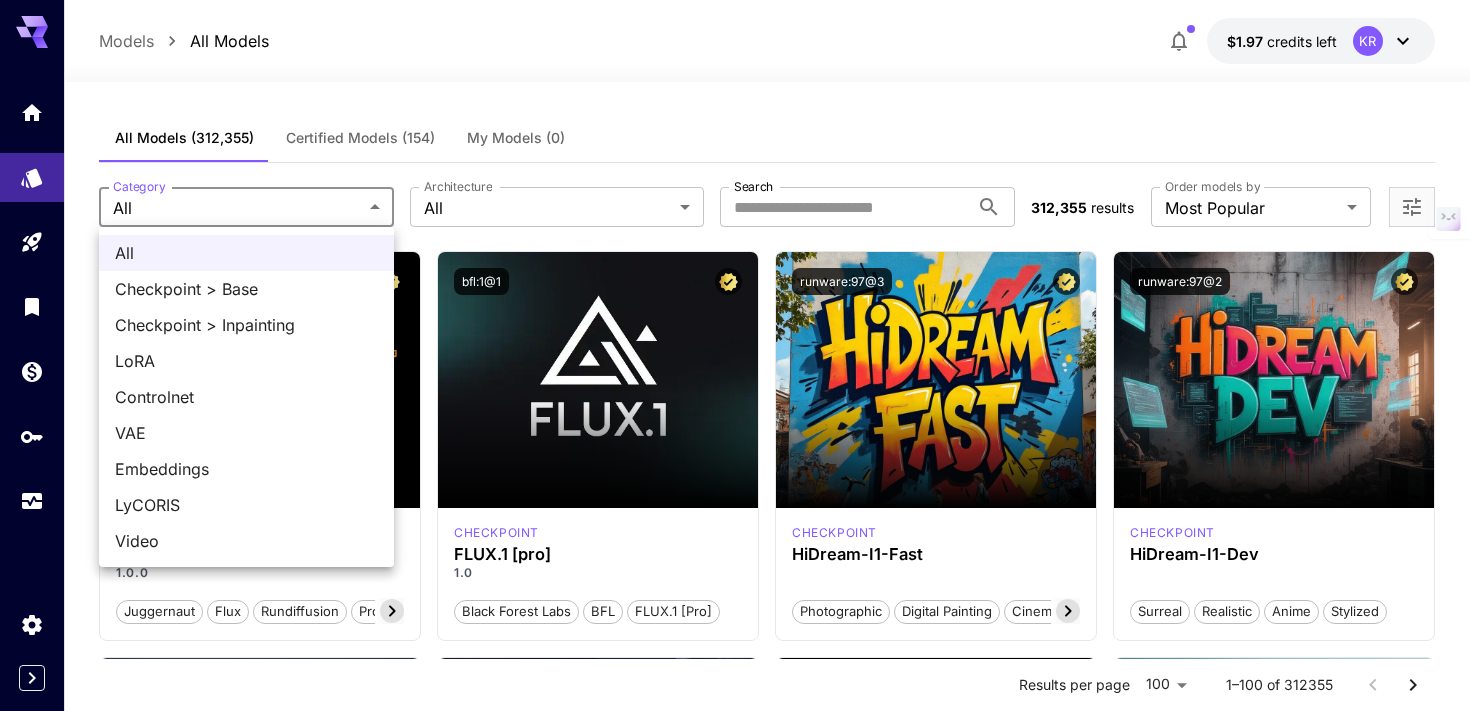 click at bounding box center [735, 355] 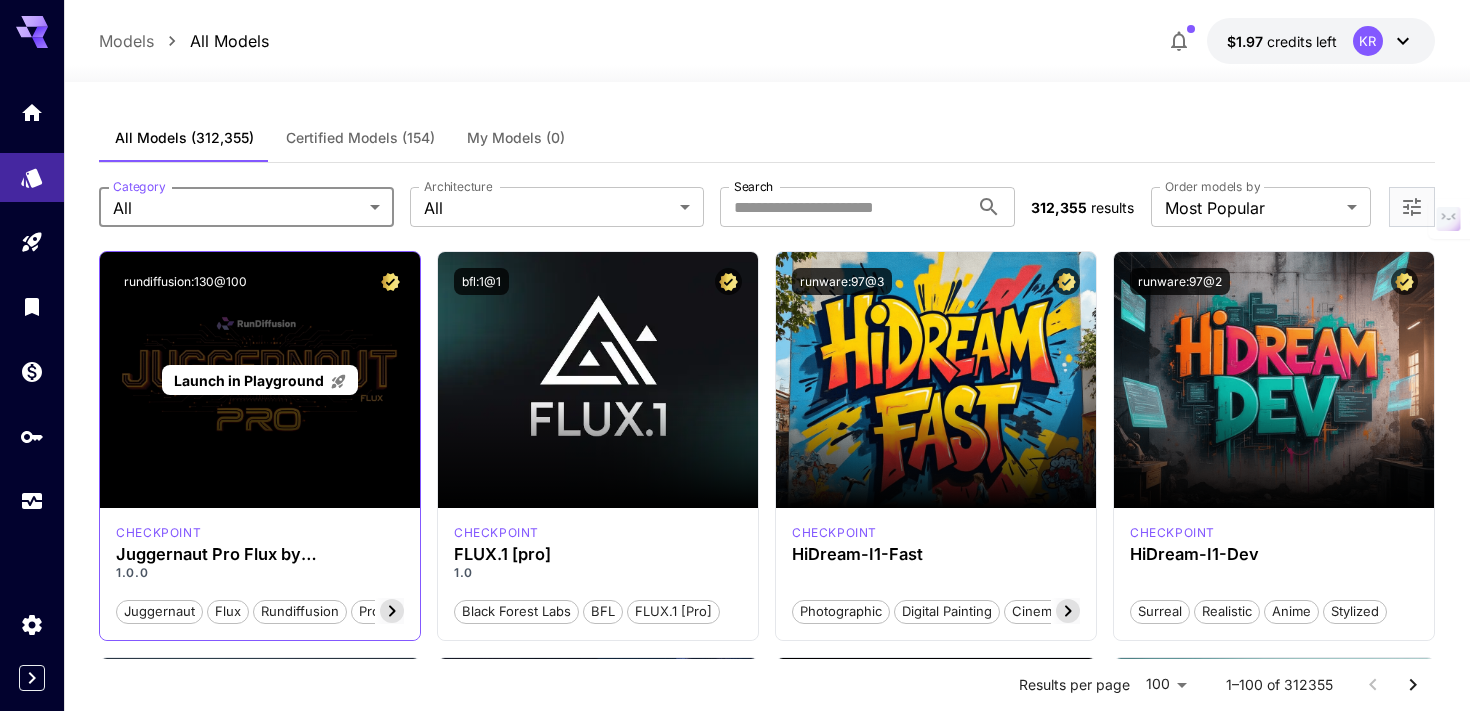 click on "Launch in Playground" at bounding box center [249, 380] 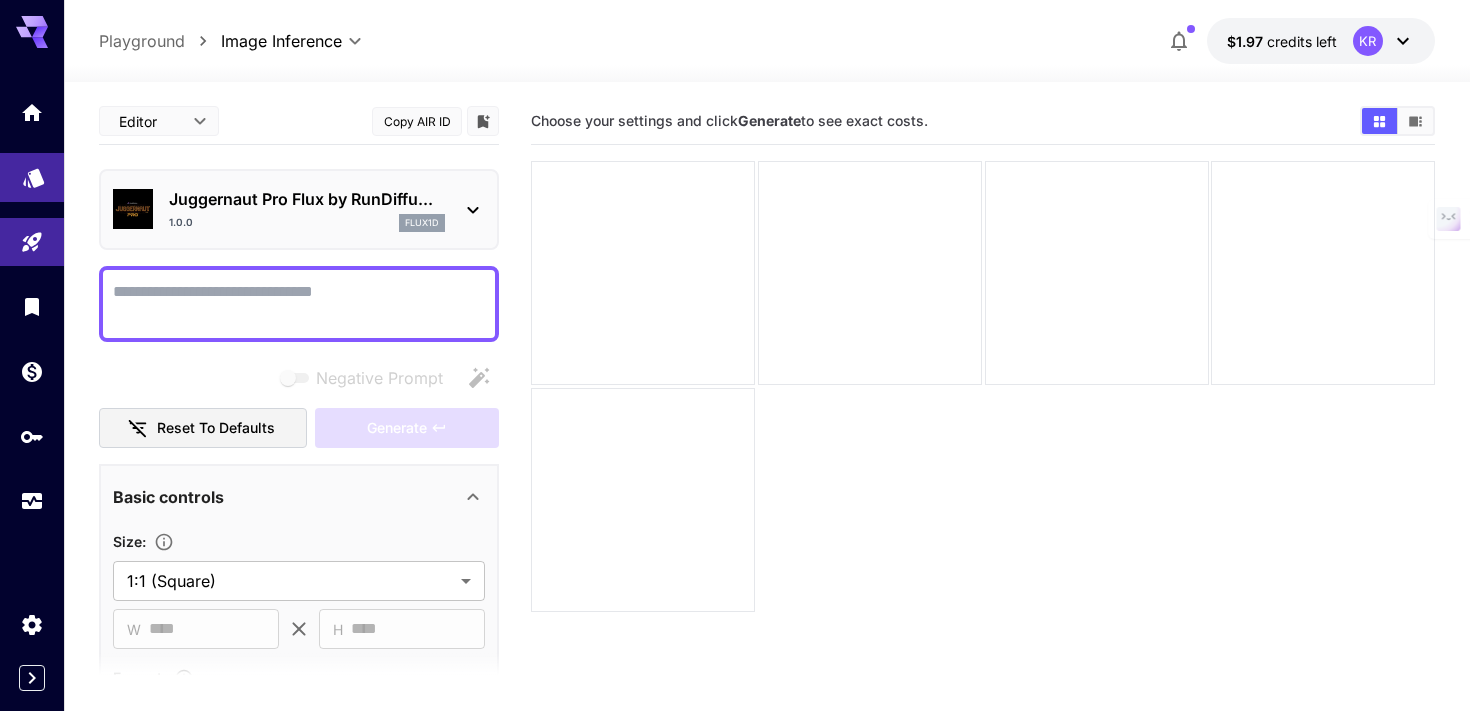 click 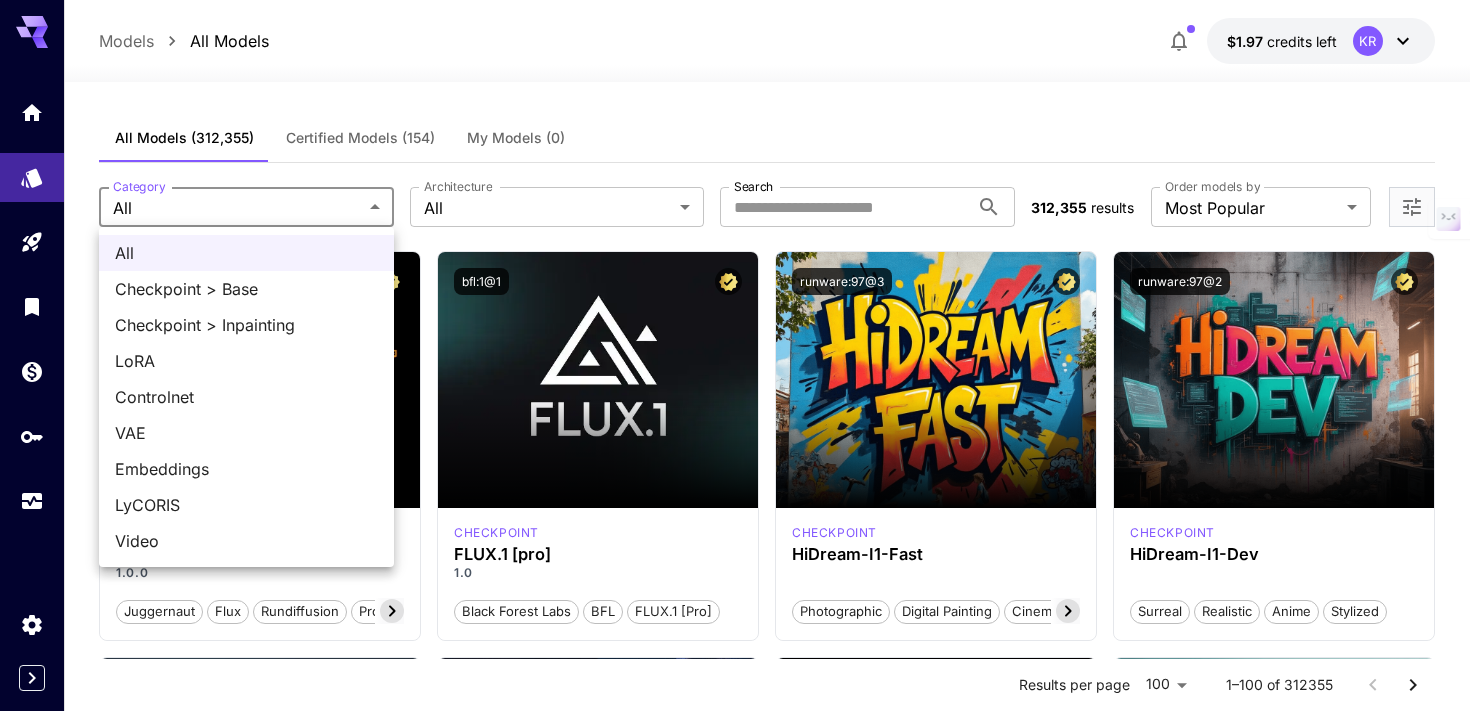 click on "**********" at bounding box center (735, 9553) 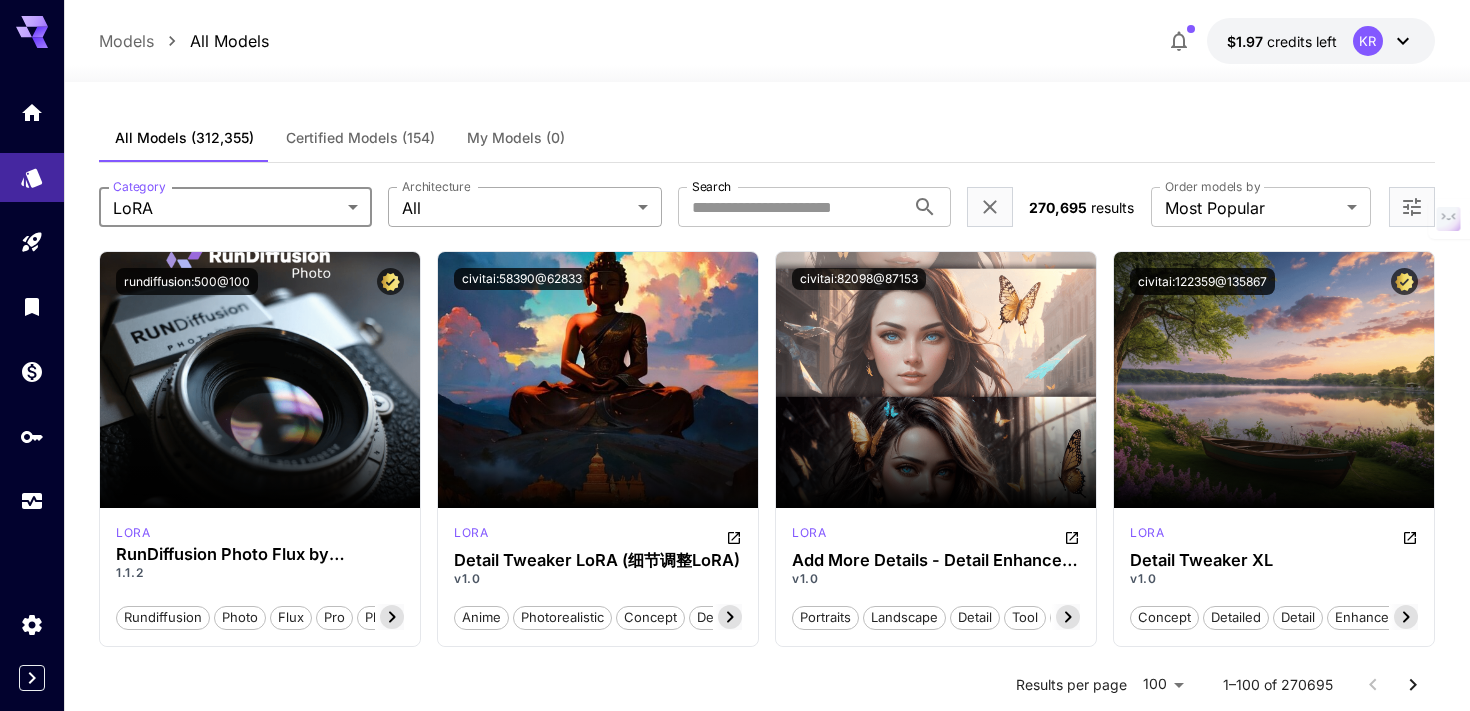 click on "**********" at bounding box center [735, 9565] 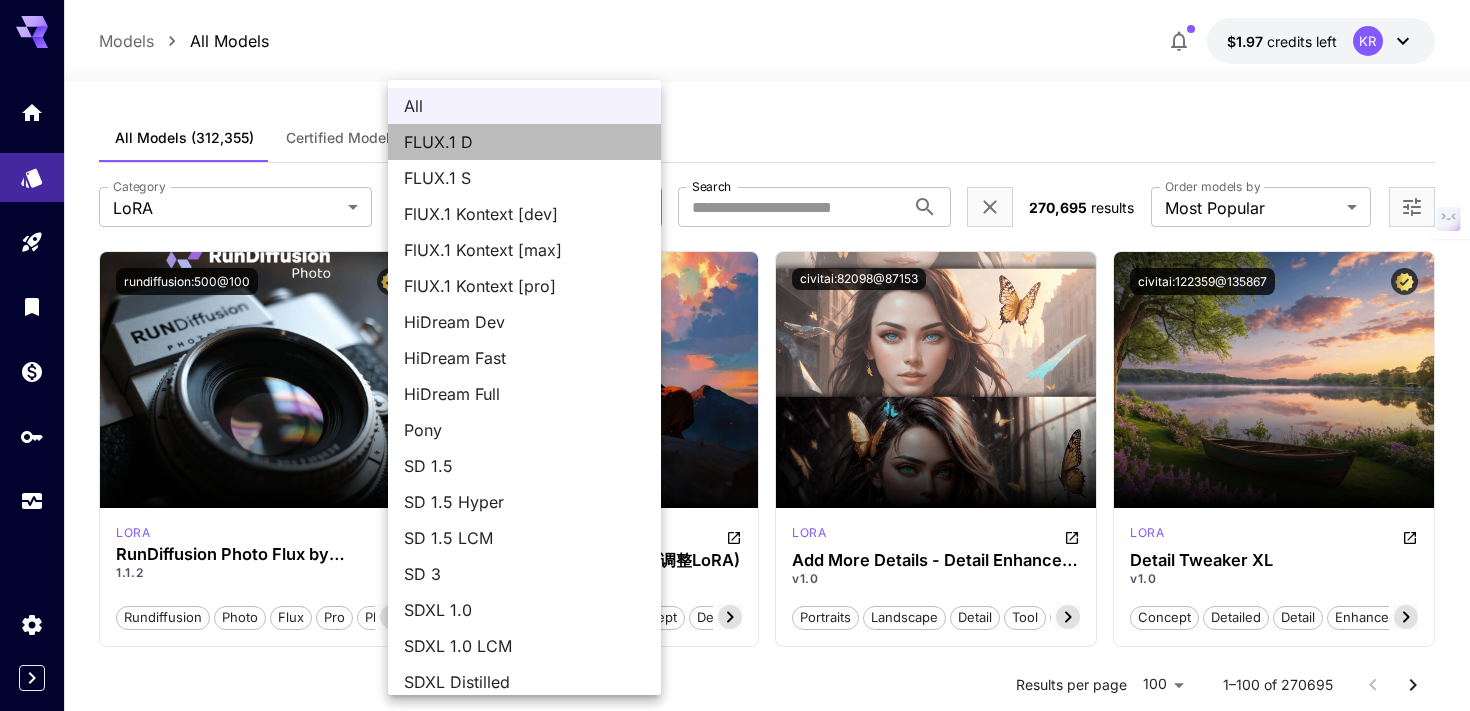 click on "FLUX.1 D" at bounding box center (524, 142) 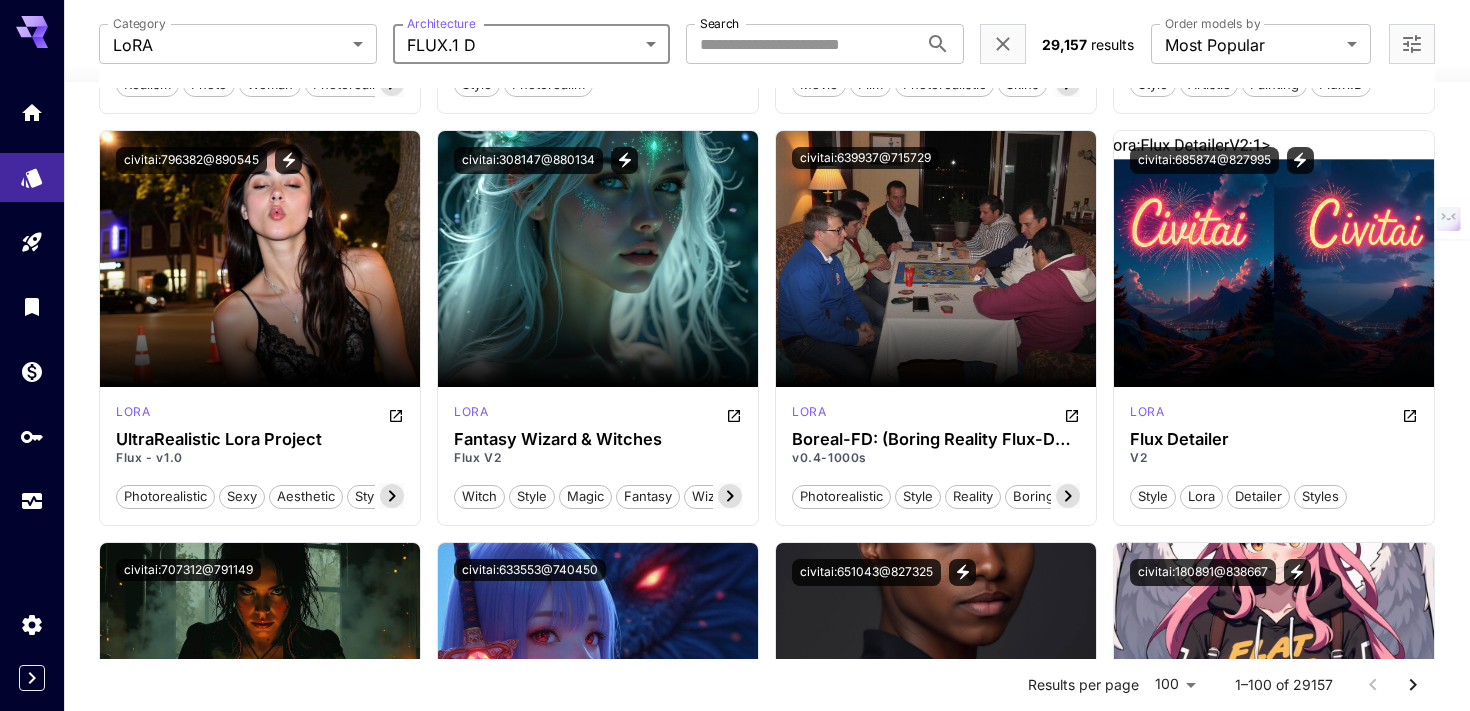 scroll, scrollTop: 4223, scrollLeft: 0, axis: vertical 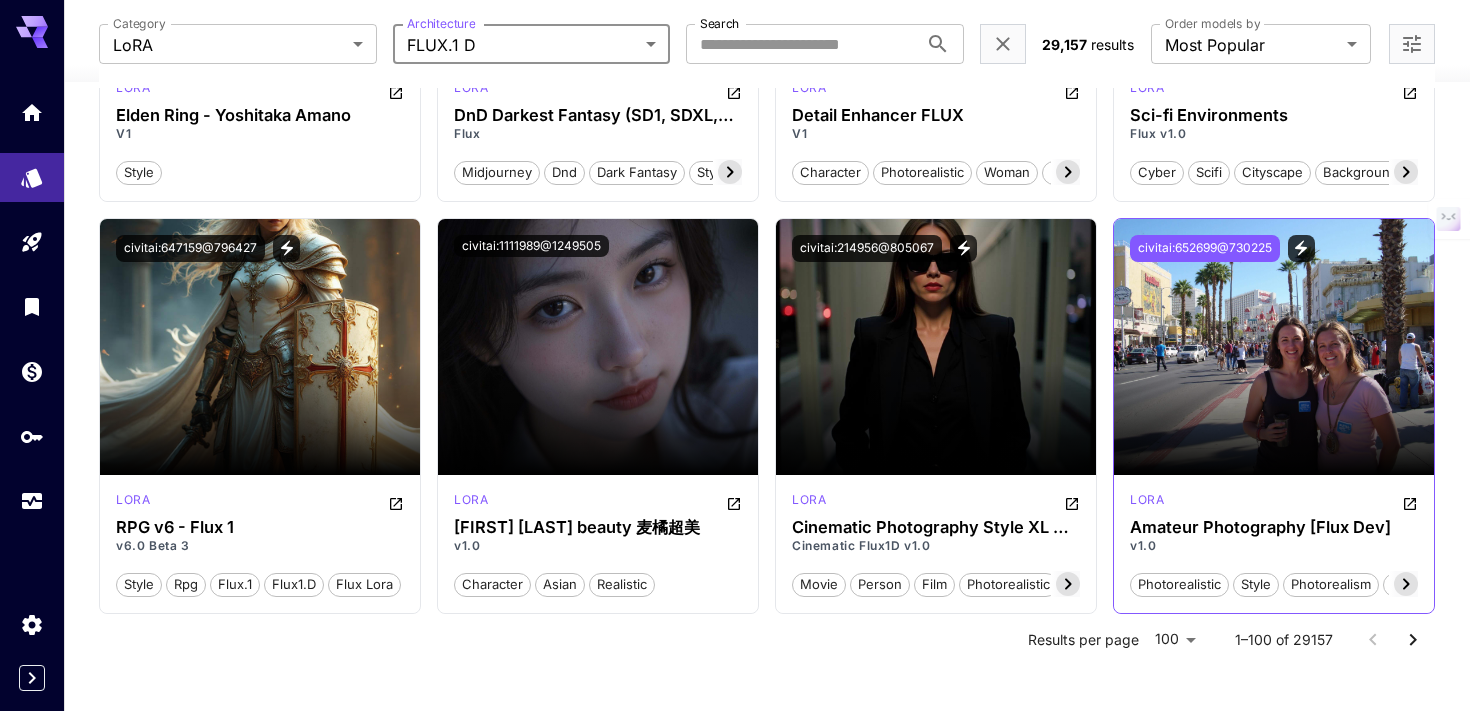 click on "civitai:652699@730225" at bounding box center (1205, 248) 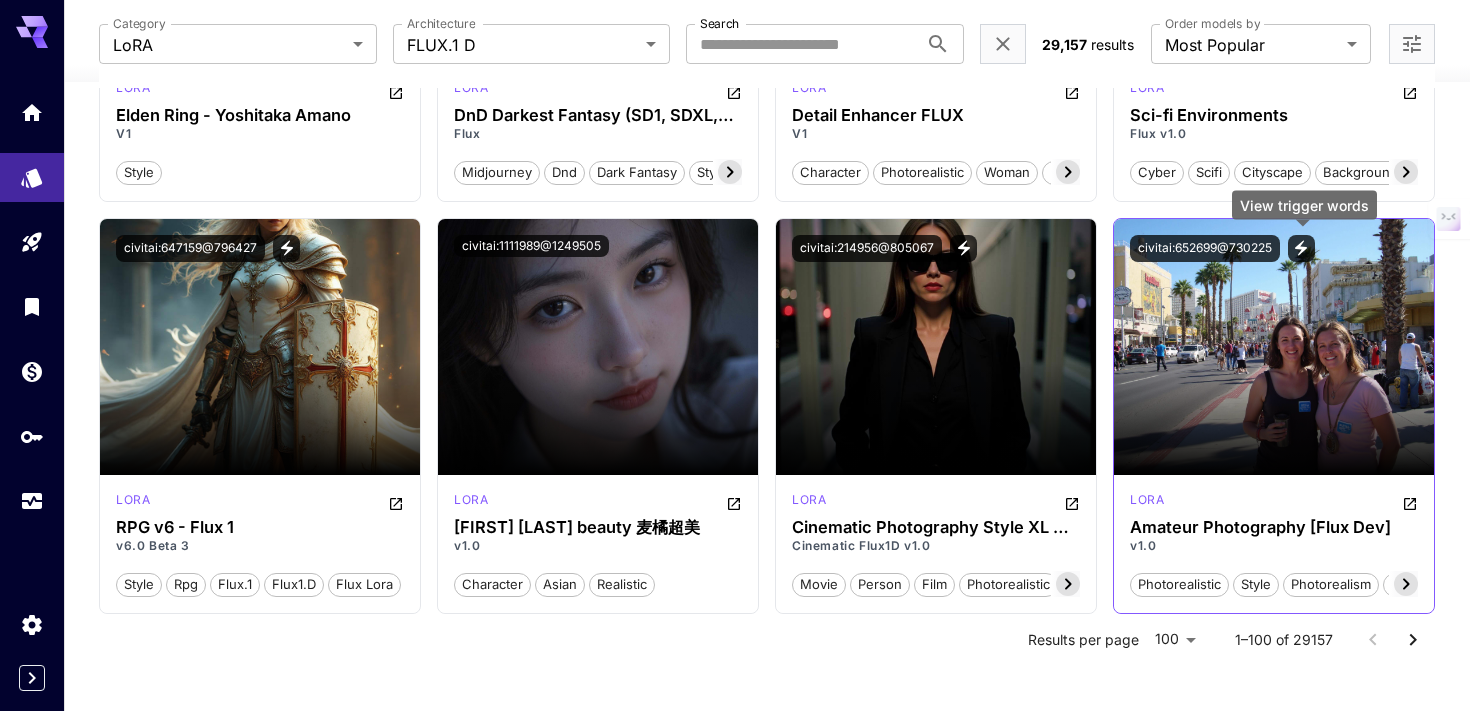 click 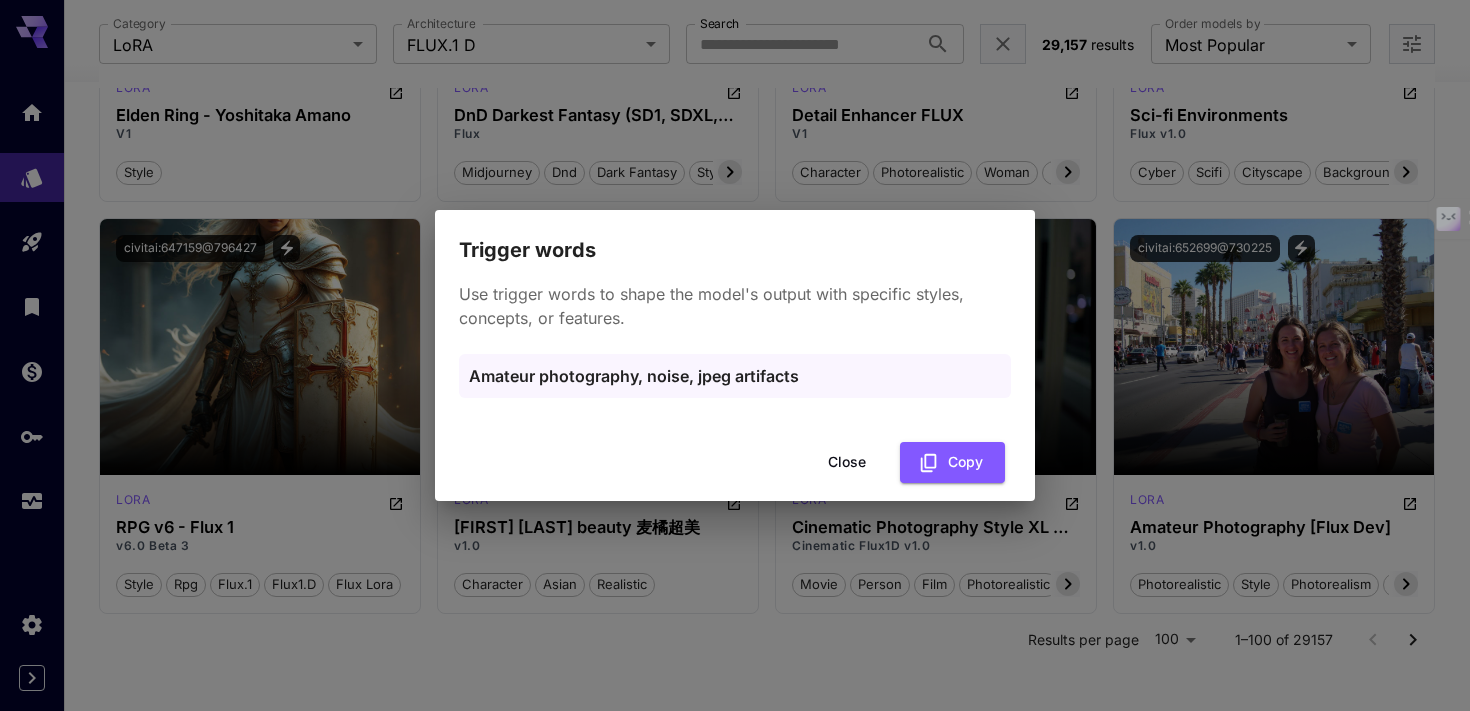 click on "Trigger words Use trigger words to shape the model's output with specific styles, concepts, or features. Amateur photography, noise, jpeg artifacts Close Copy" at bounding box center (735, 355) 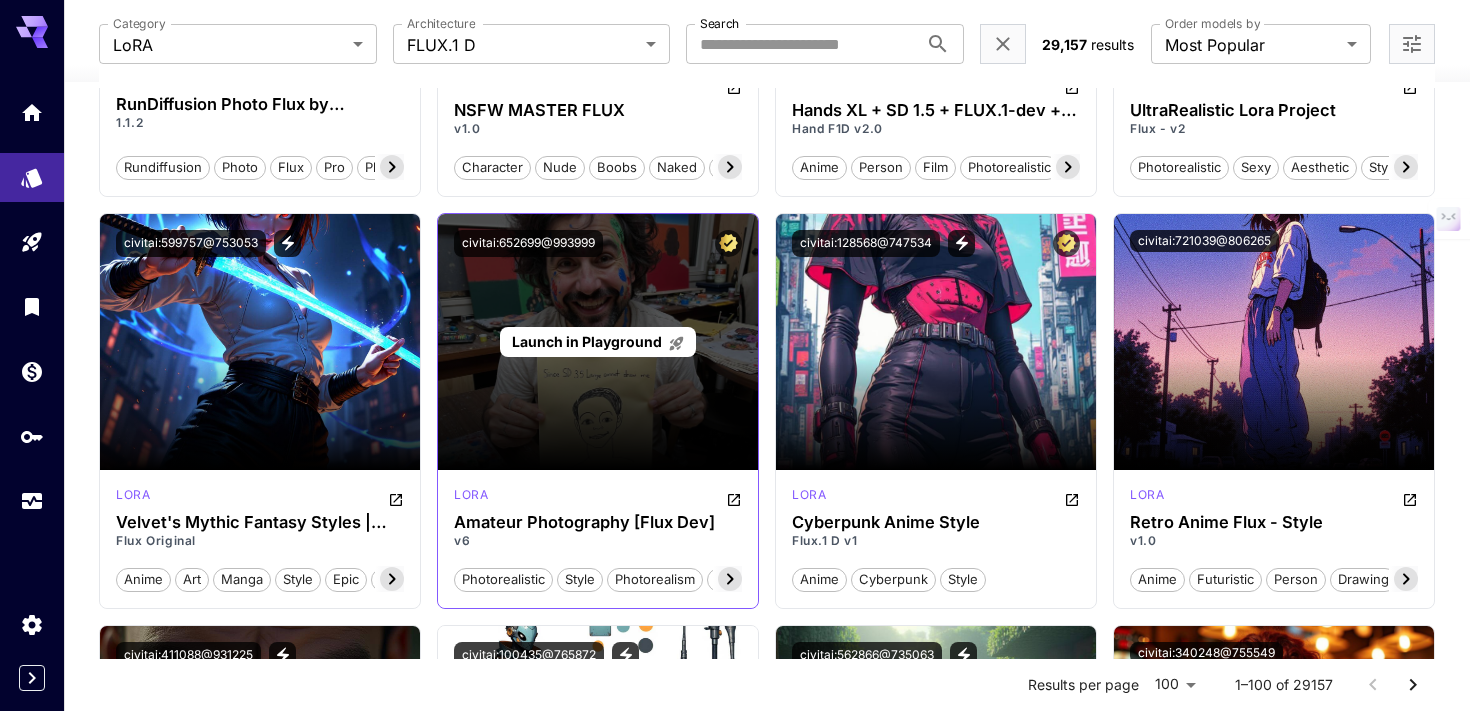 scroll, scrollTop: 453, scrollLeft: 0, axis: vertical 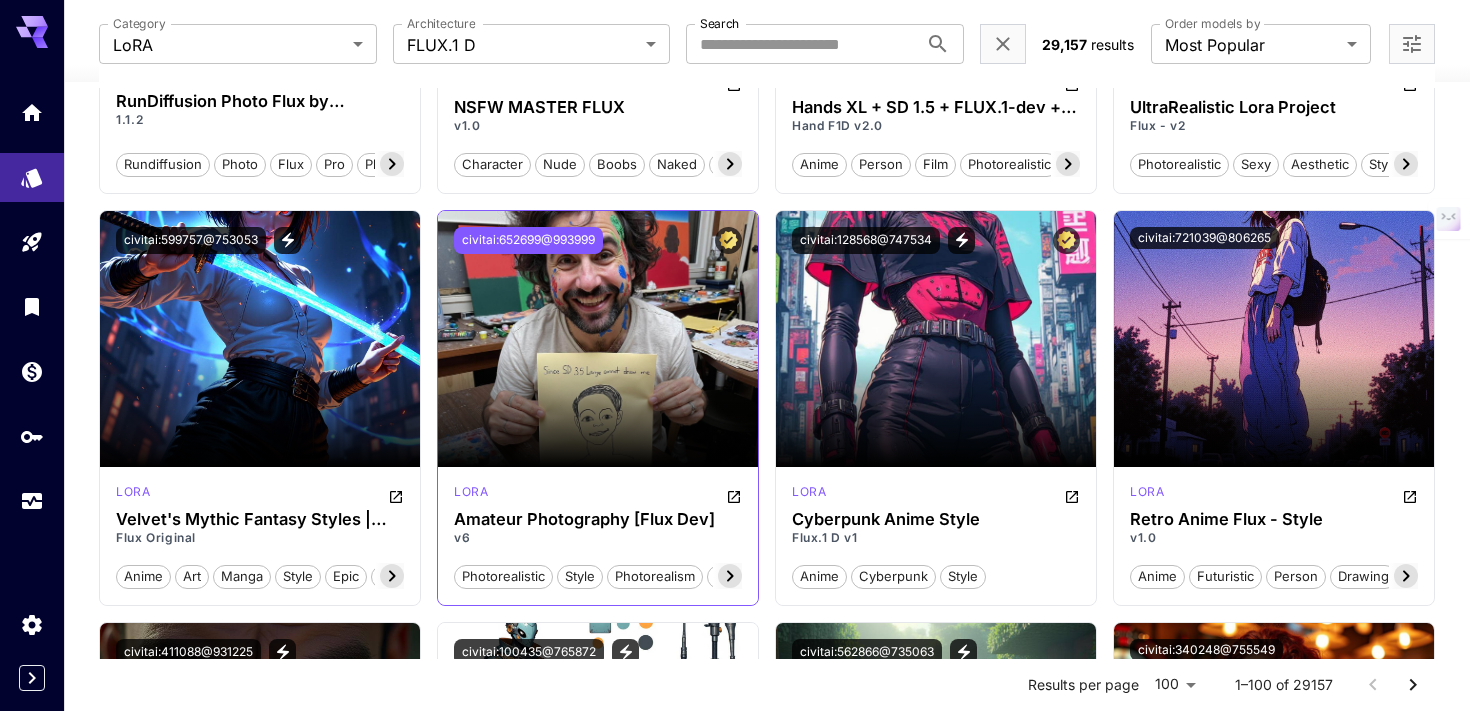 click on "civitai:652699@993999" at bounding box center (528, 240) 